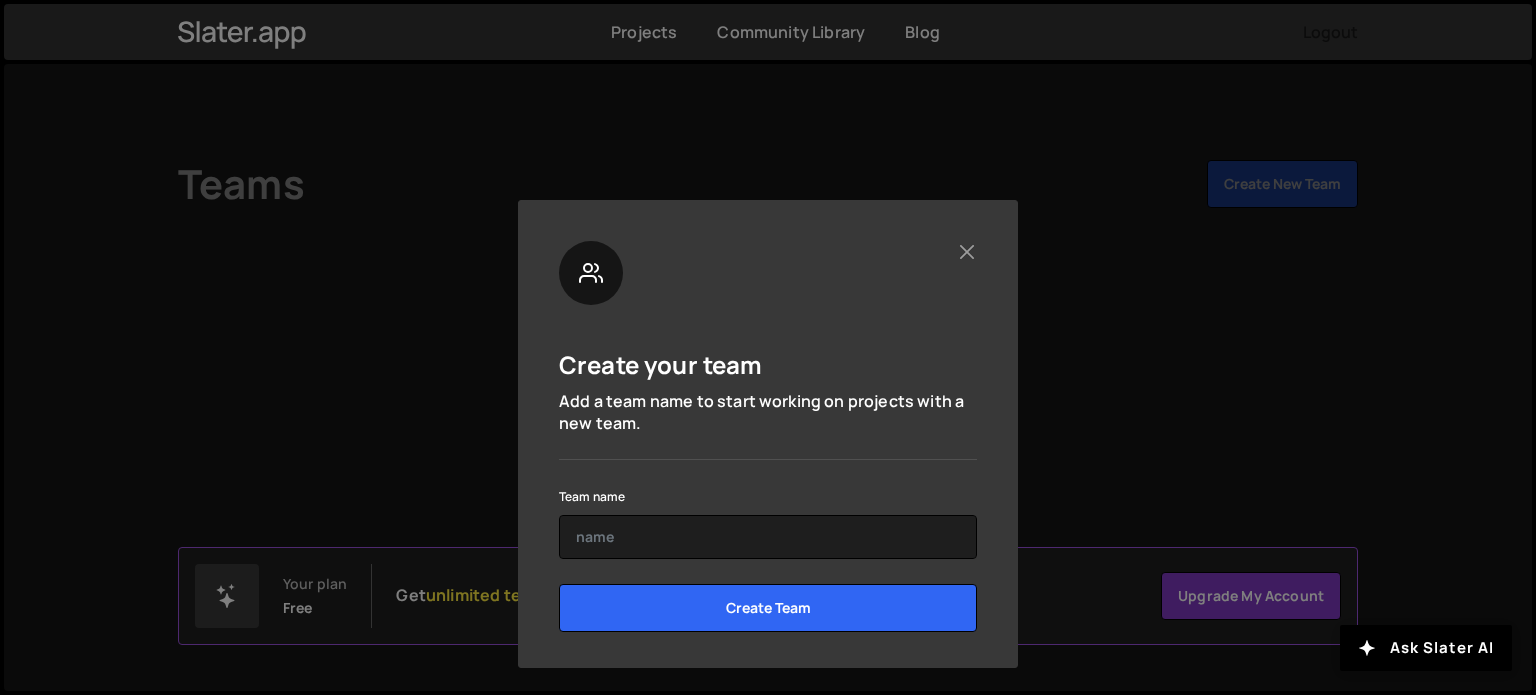 scroll, scrollTop: 0, scrollLeft: 0, axis: both 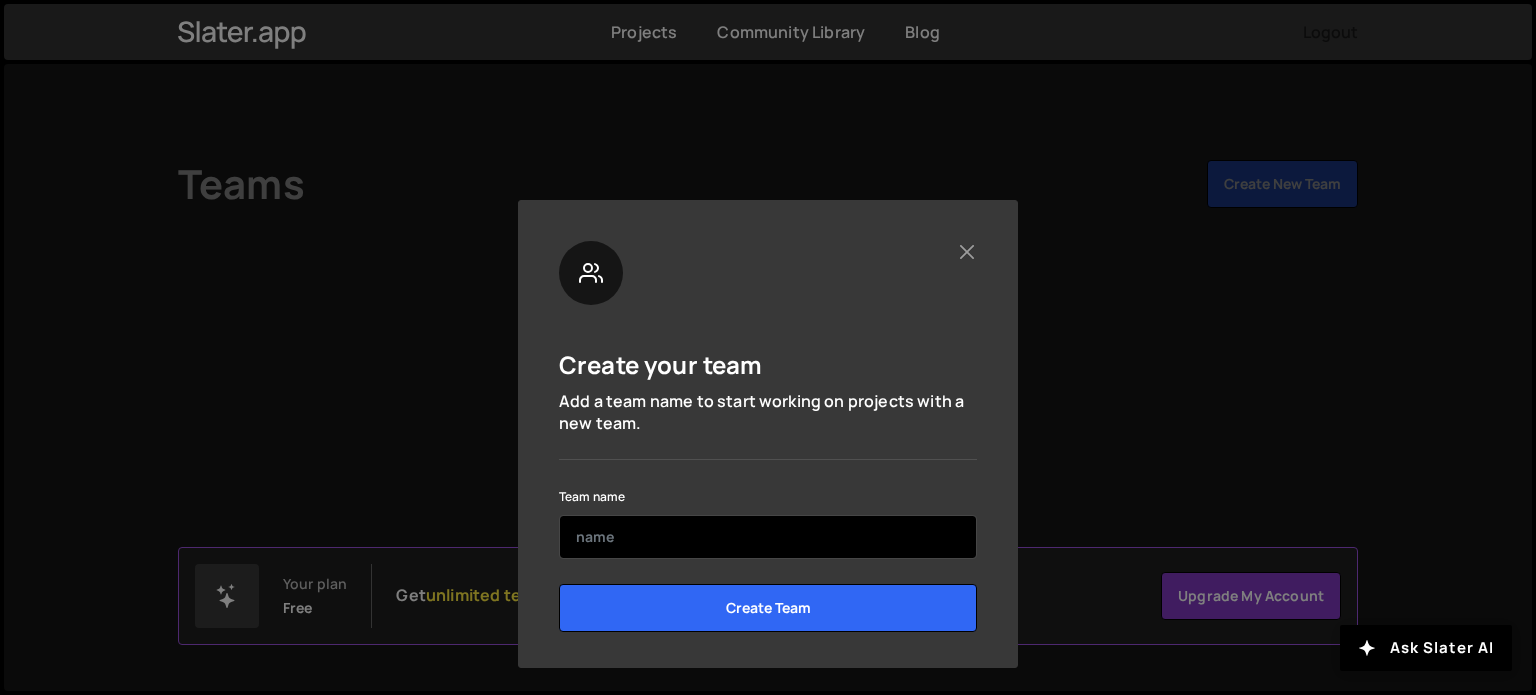 click at bounding box center (768, 537) 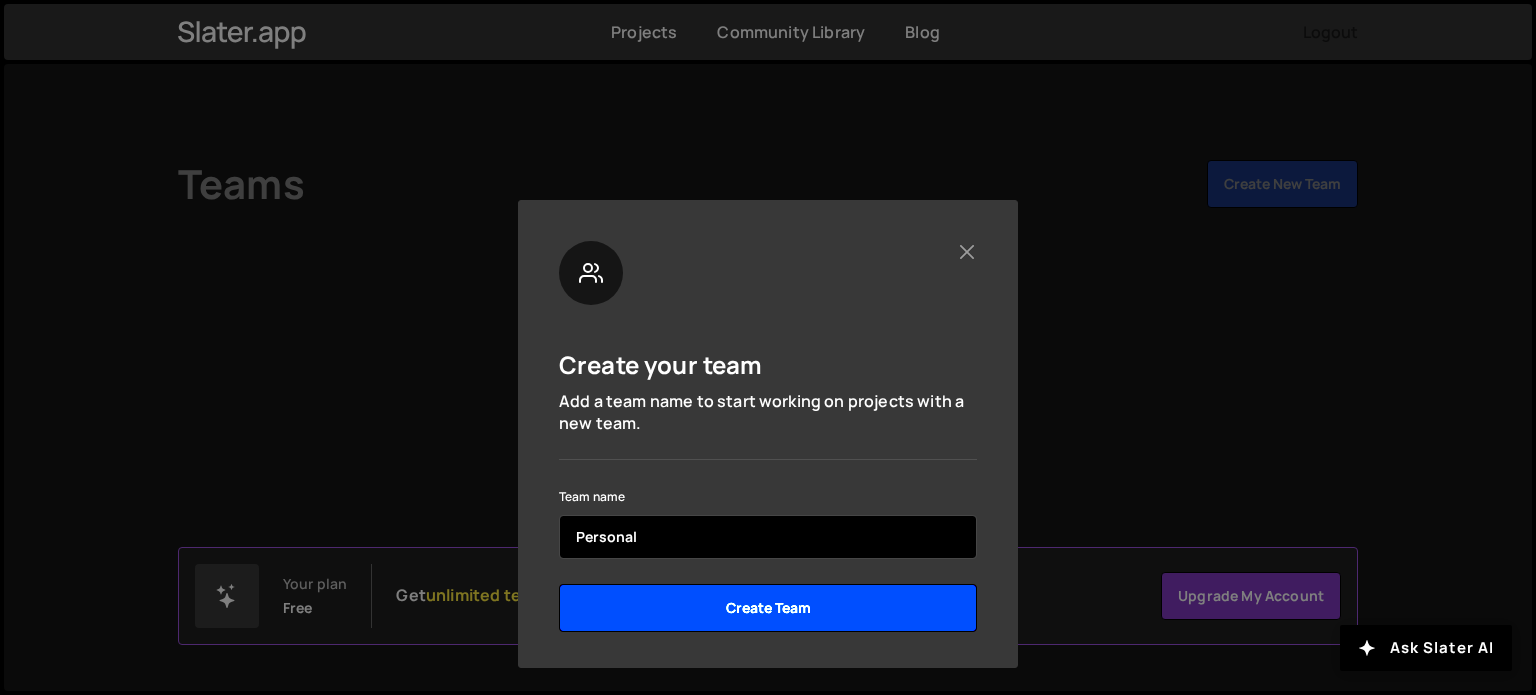 type on "Personal" 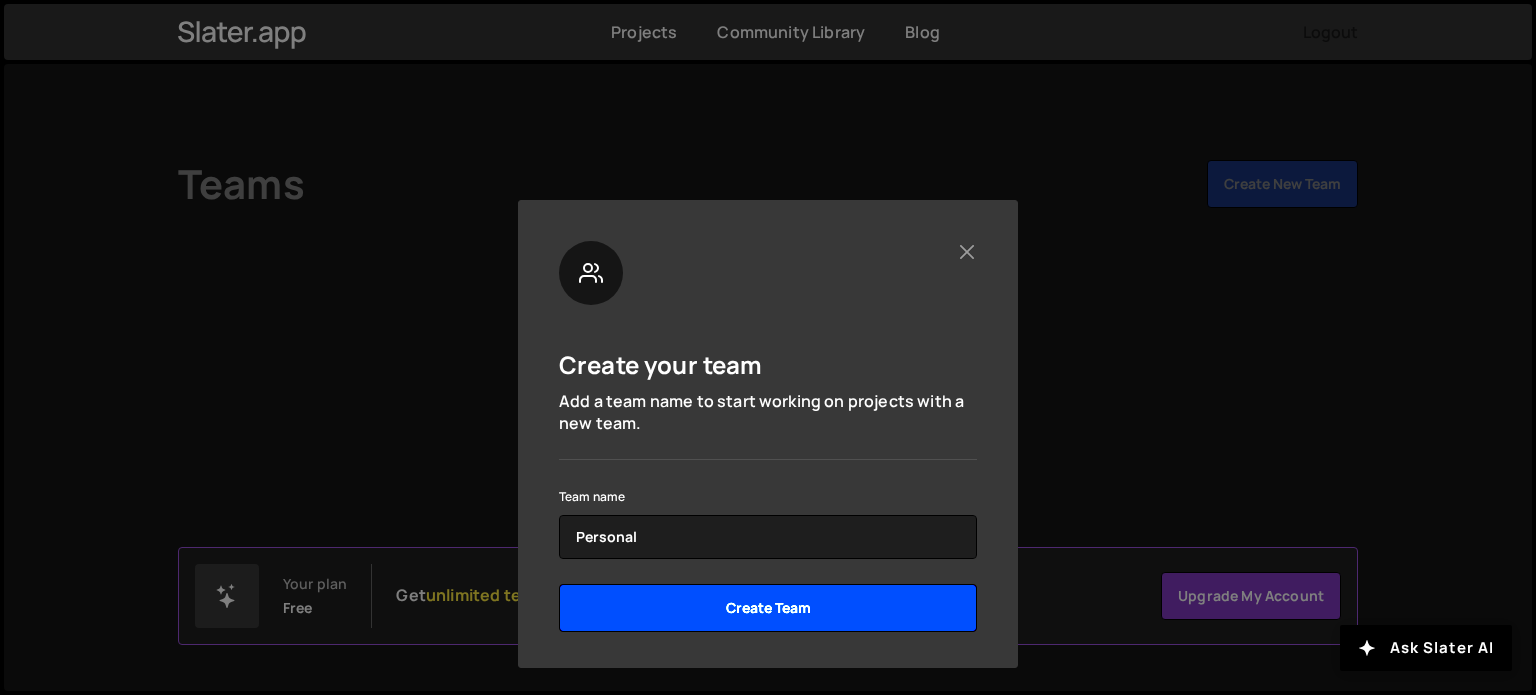 click on "Create Team" at bounding box center [768, 608] 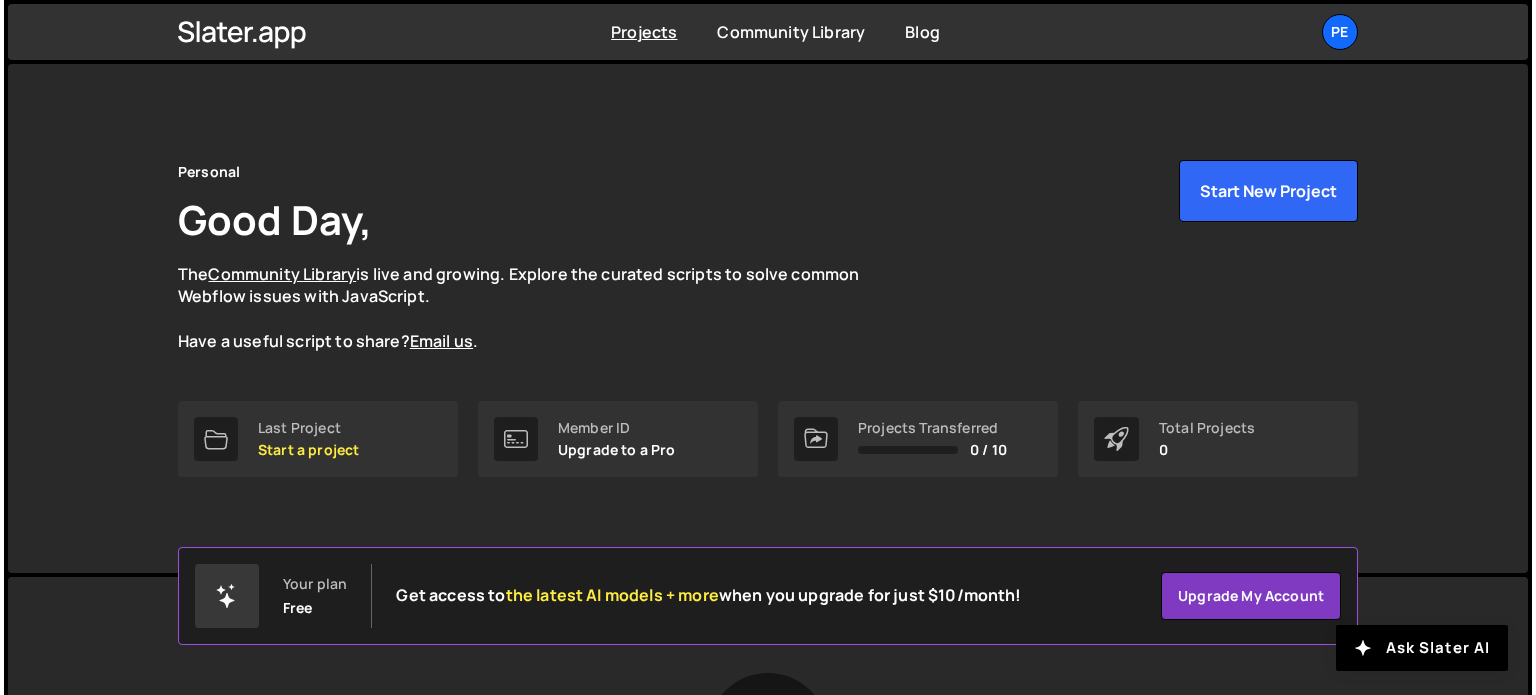 scroll, scrollTop: 0, scrollLeft: 0, axis: both 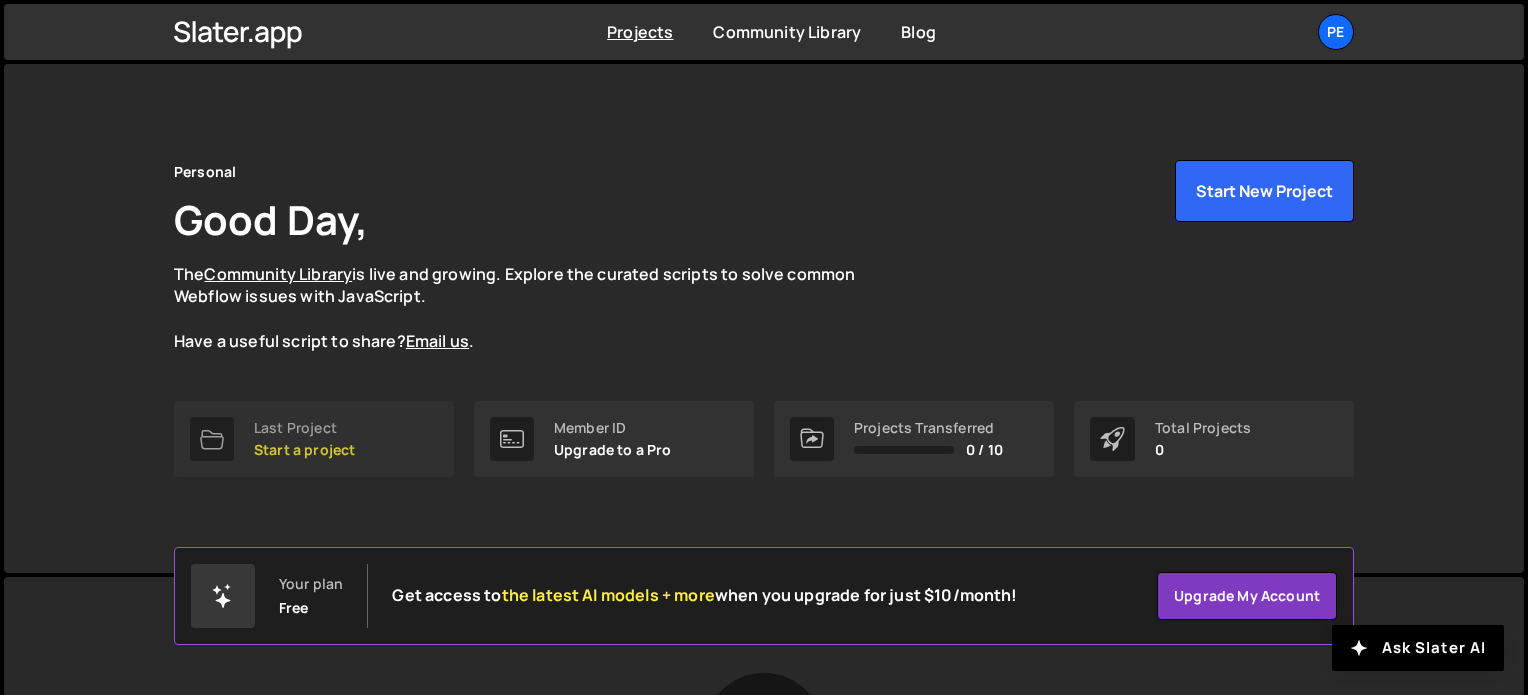 click on "Start a project" at bounding box center (304, 450) 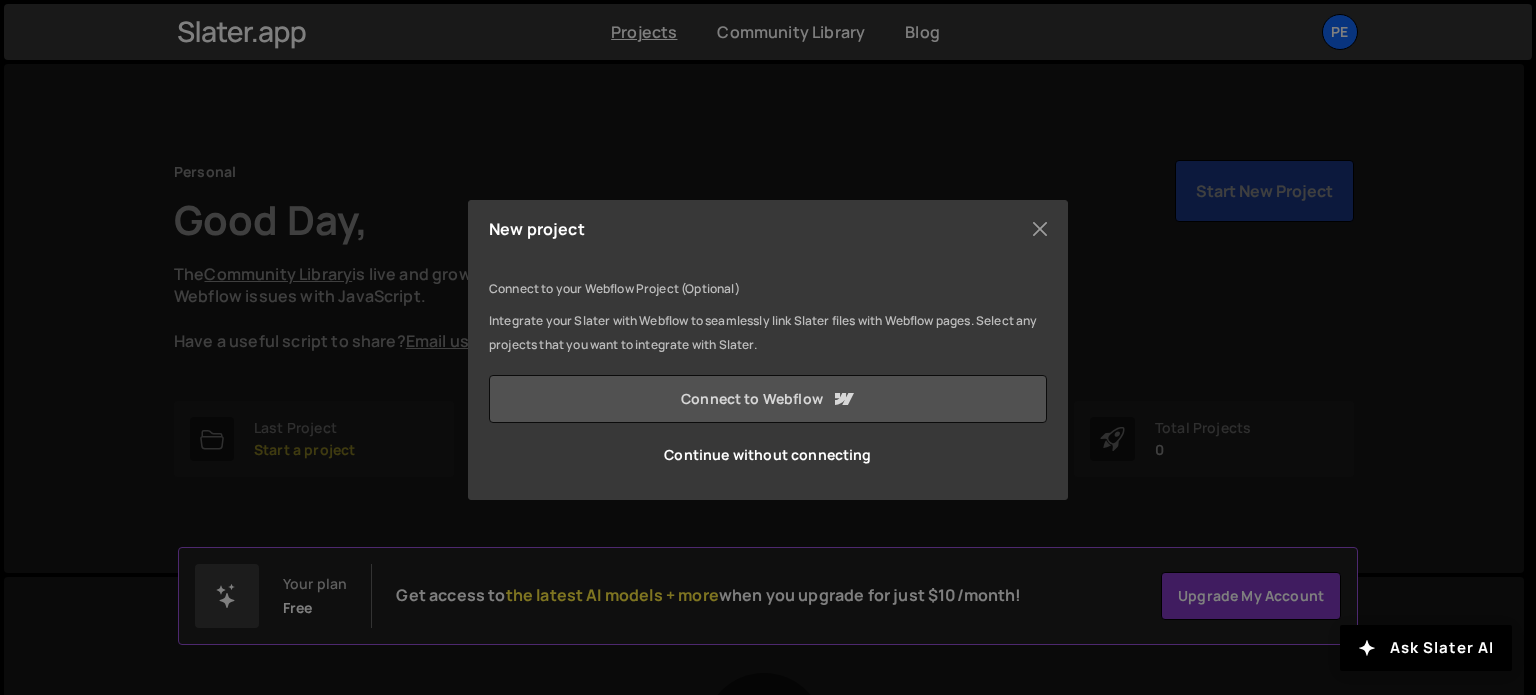 click on "Connect to Webflow" at bounding box center (768, 399) 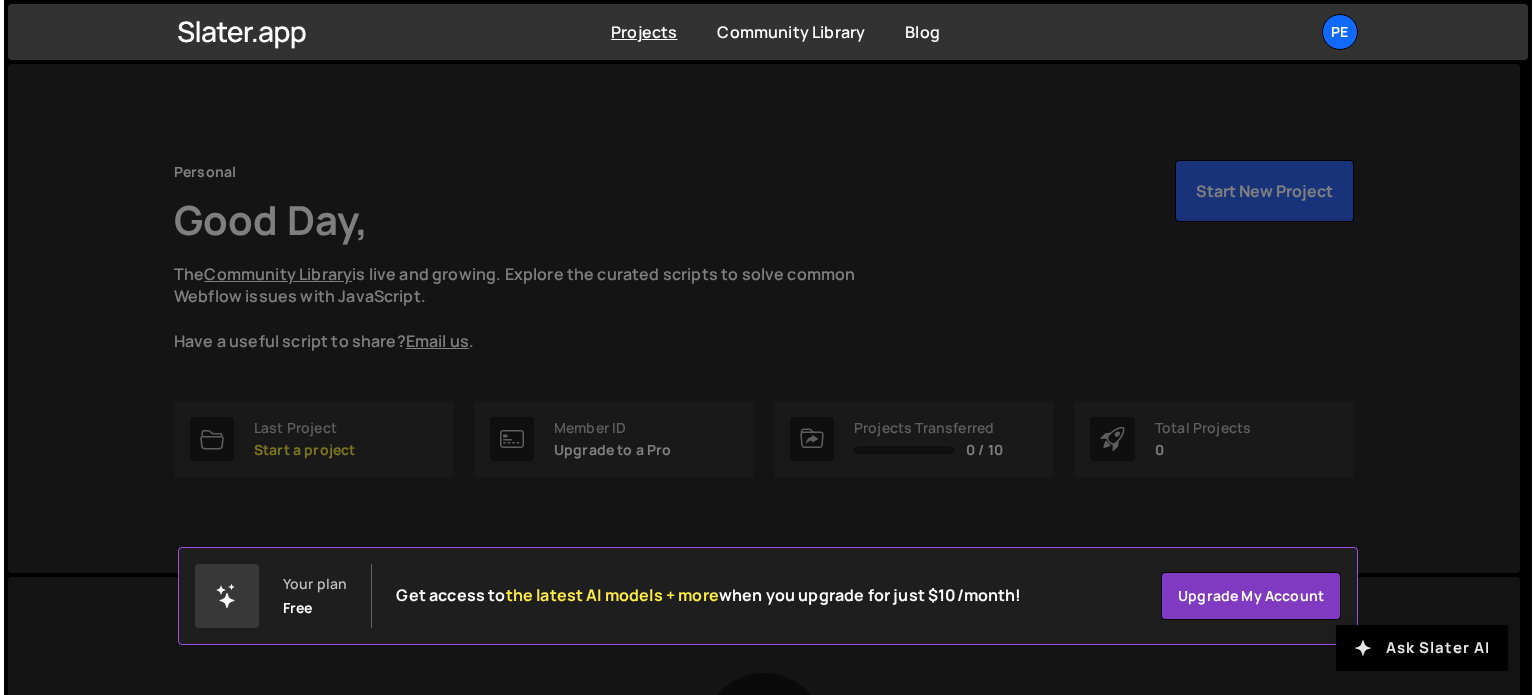 scroll, scrollTop: 0, scrollLeft: 0, axis: both 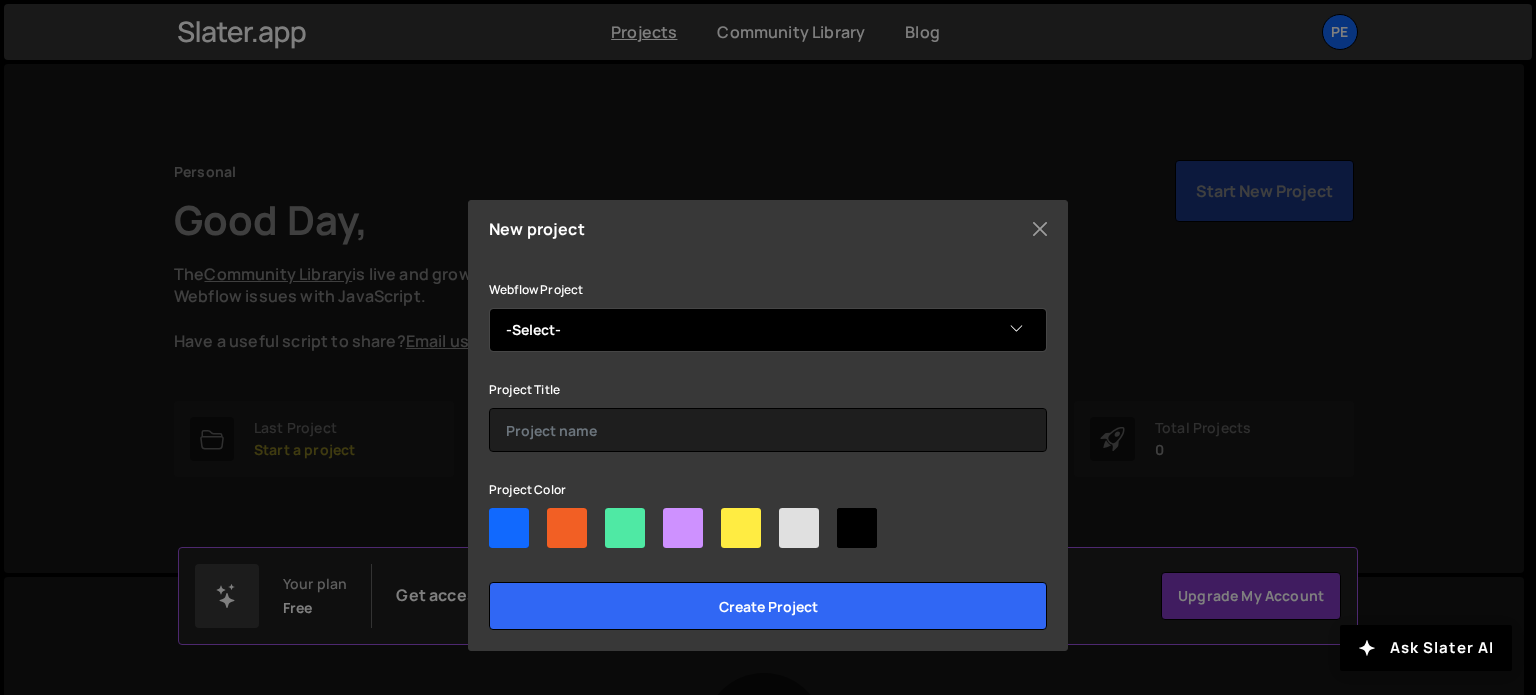 click on "-Select-
Code Snippet Manager" at bounding box center [768, 330] 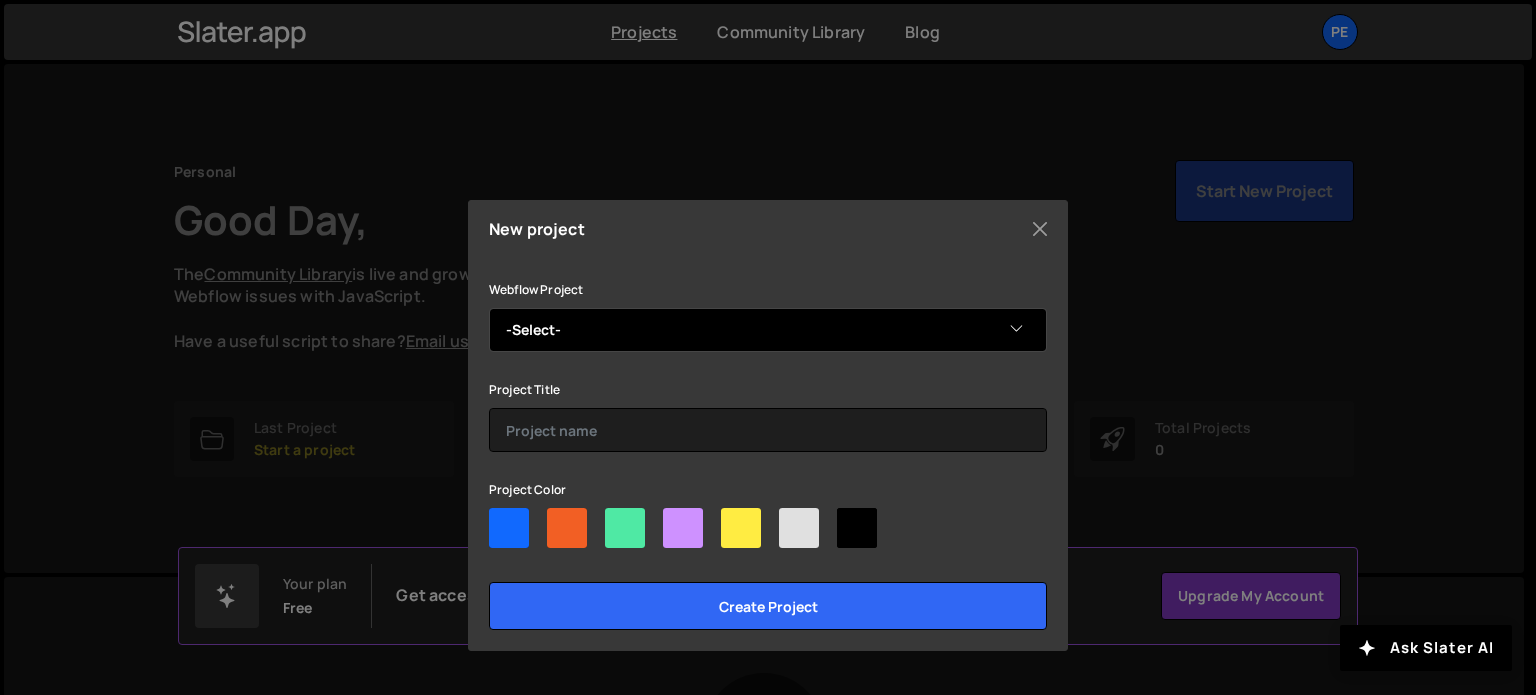 select on "689016b8b9efd80f80afcb7d" 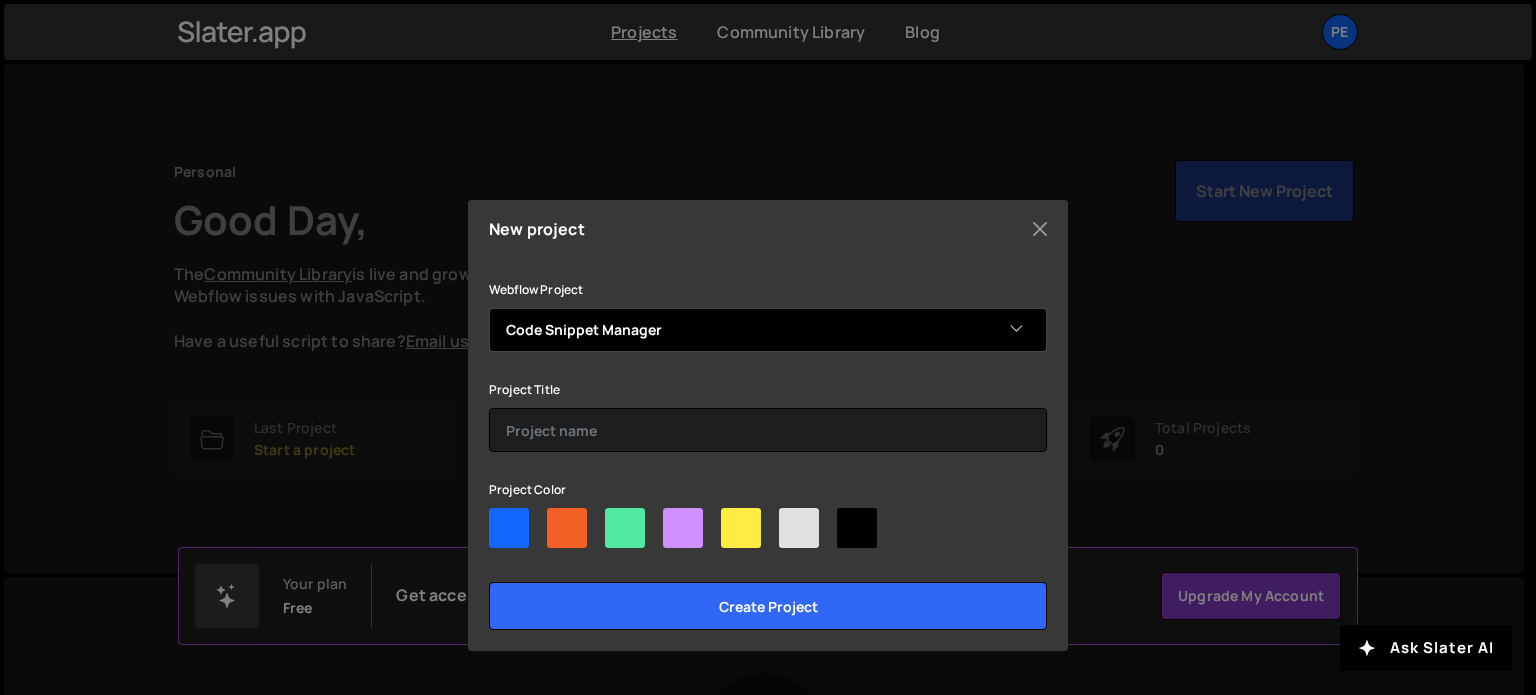 click on "-Select-
Code Snippet Manager" at bounding box center [768, 330] 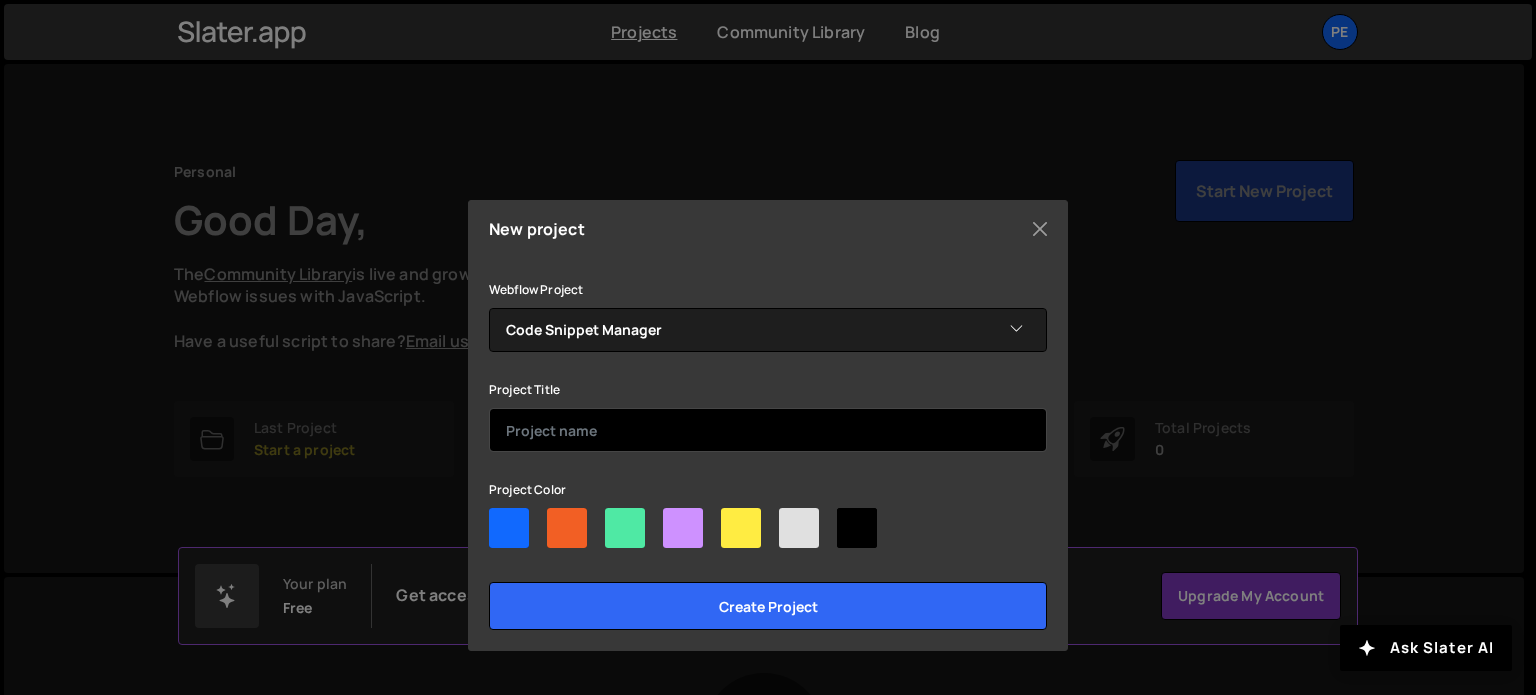 click at bounding box center [768, 430] 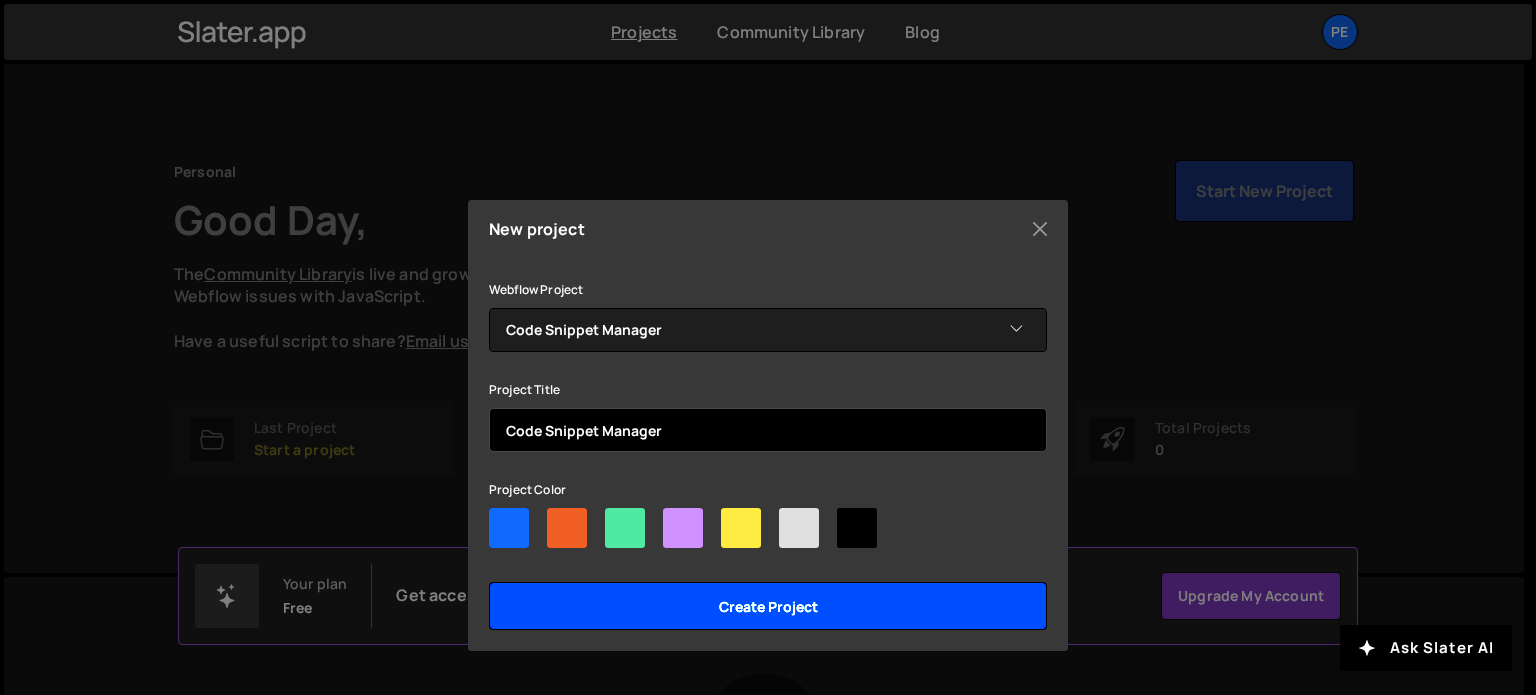 type on "Code Snippet Manager" 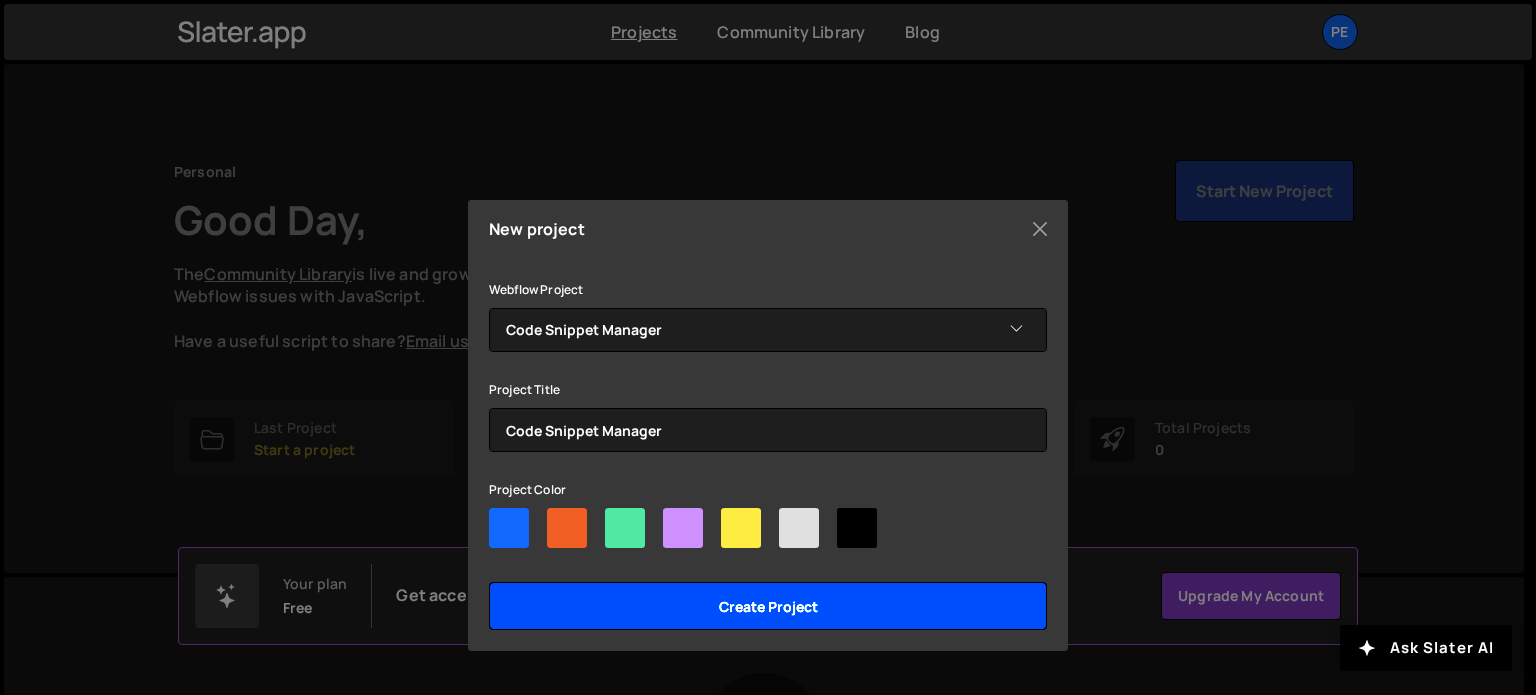 click on "Create project" at bounding box center (768, 606) 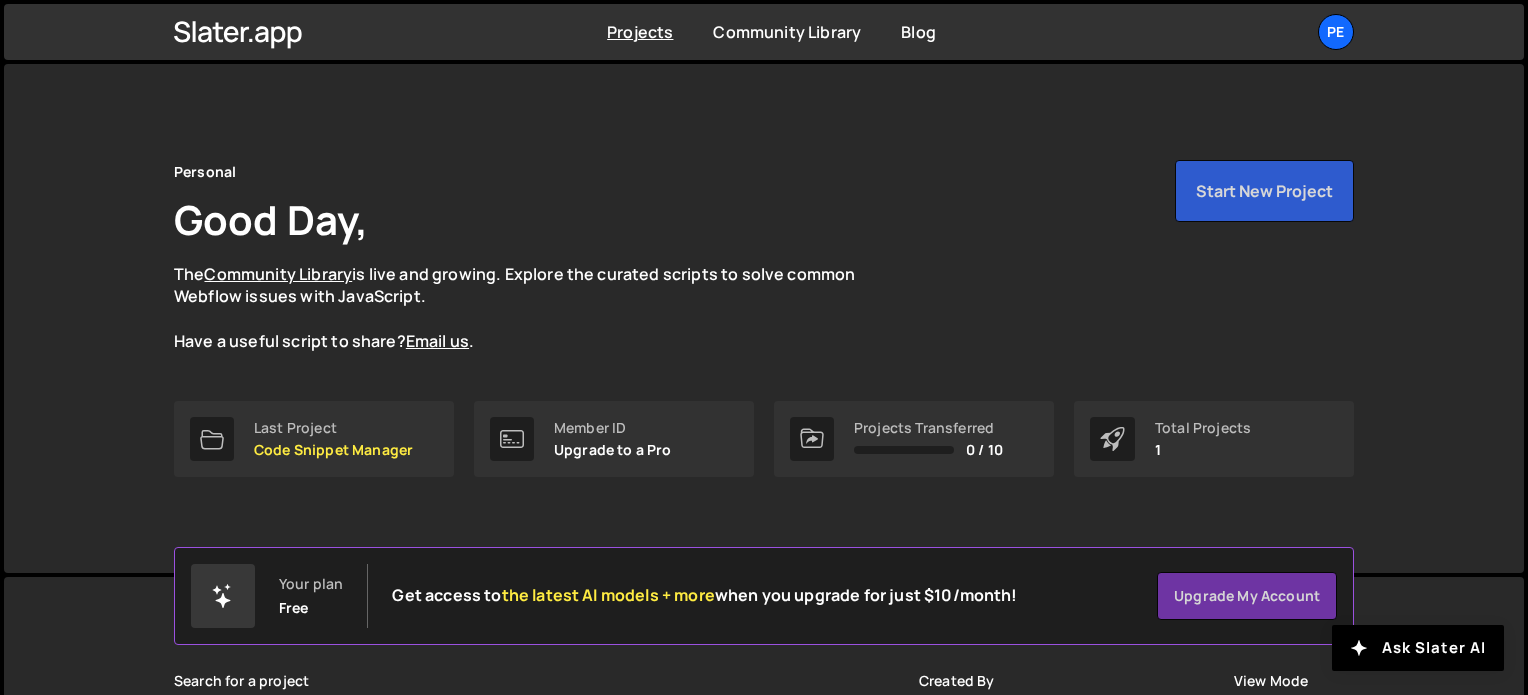 scroll, scrollTop: 0, scrollLeft: 0, axis: both 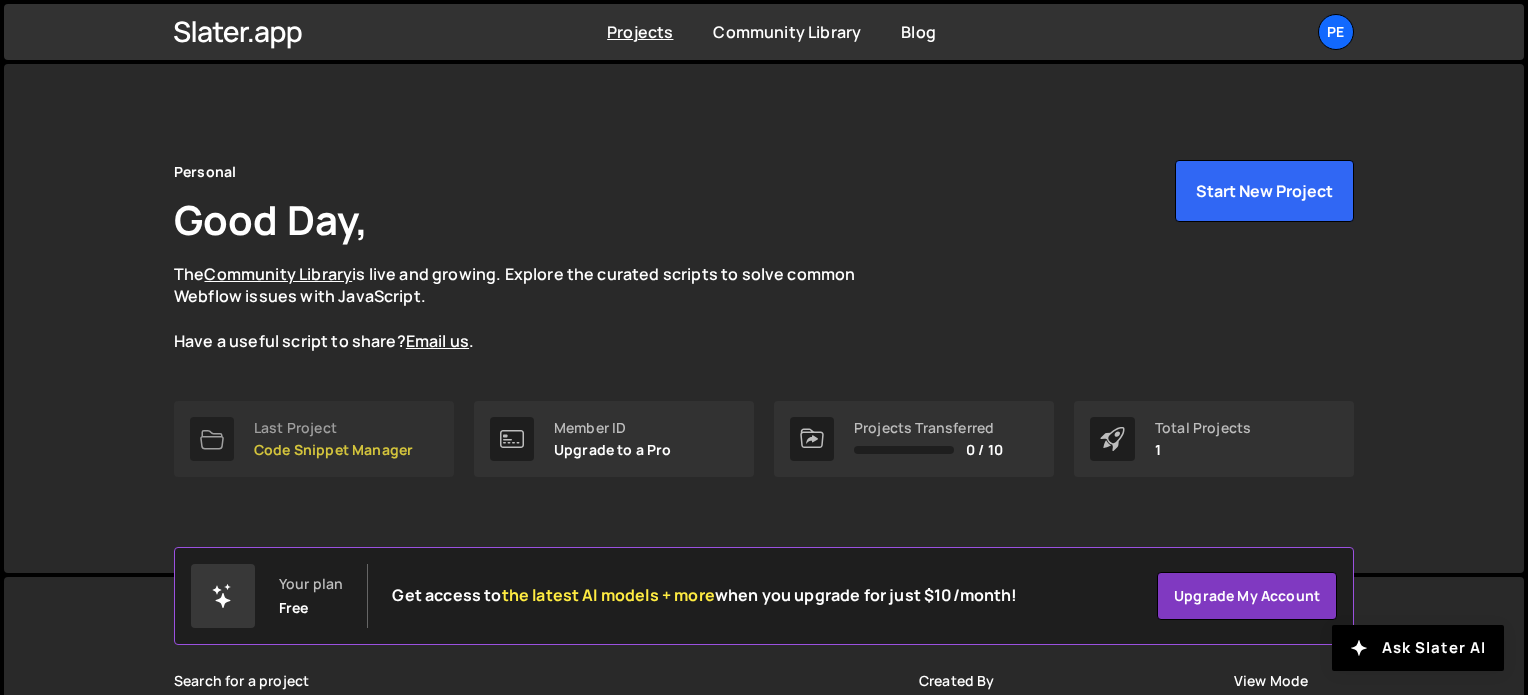 click on "Code Snippet Manager" at bounding box center (333, 450) 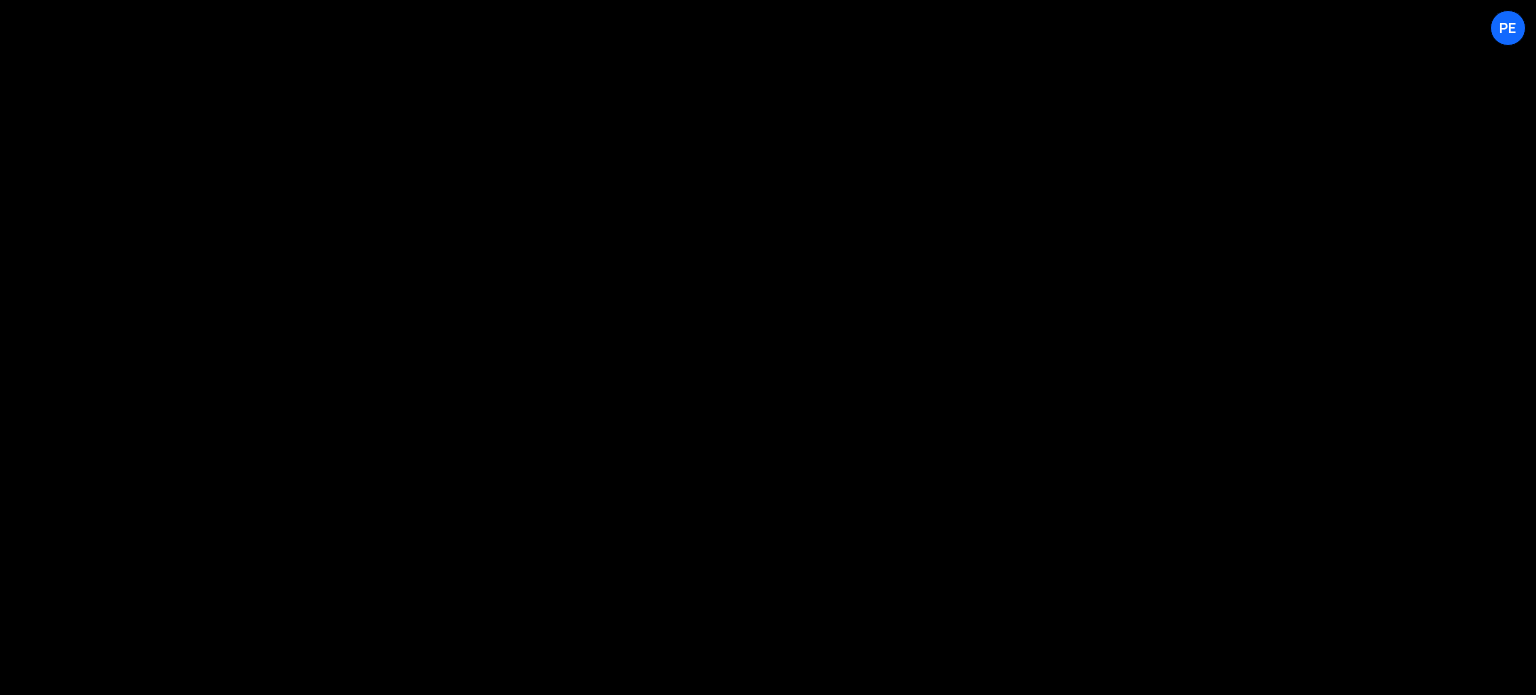 scroll, scrollTop: 0, scrollLeft: 0, axis: both 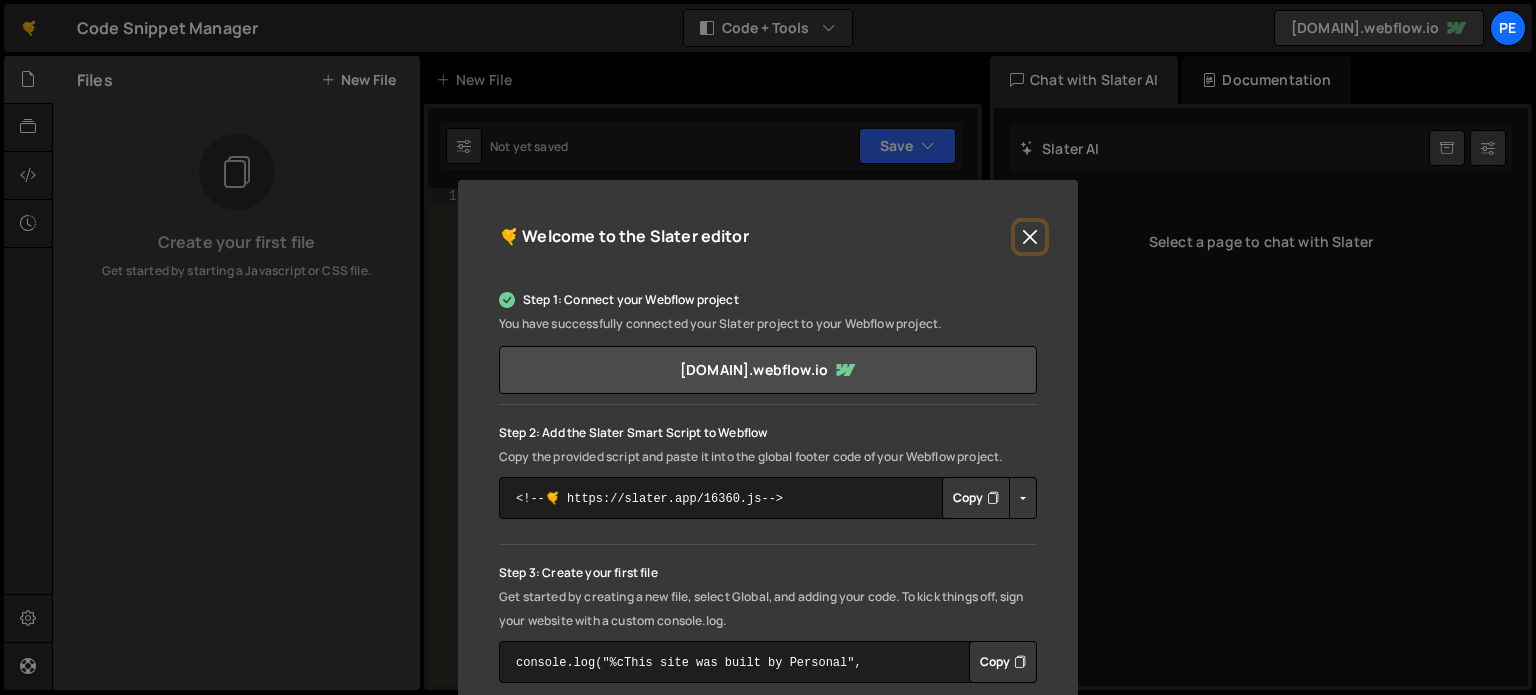 click at bounding box center (1030, 237) 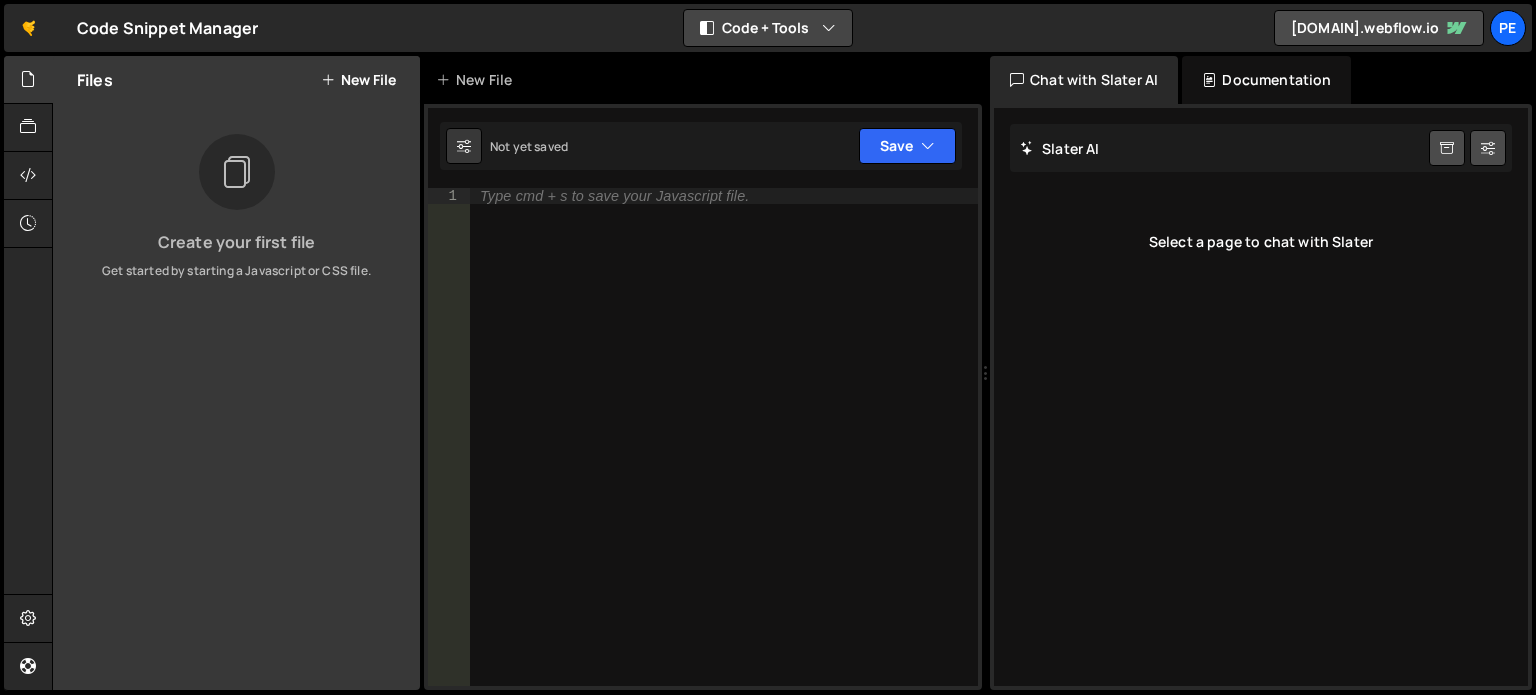 click at bounding box center (829, 28) 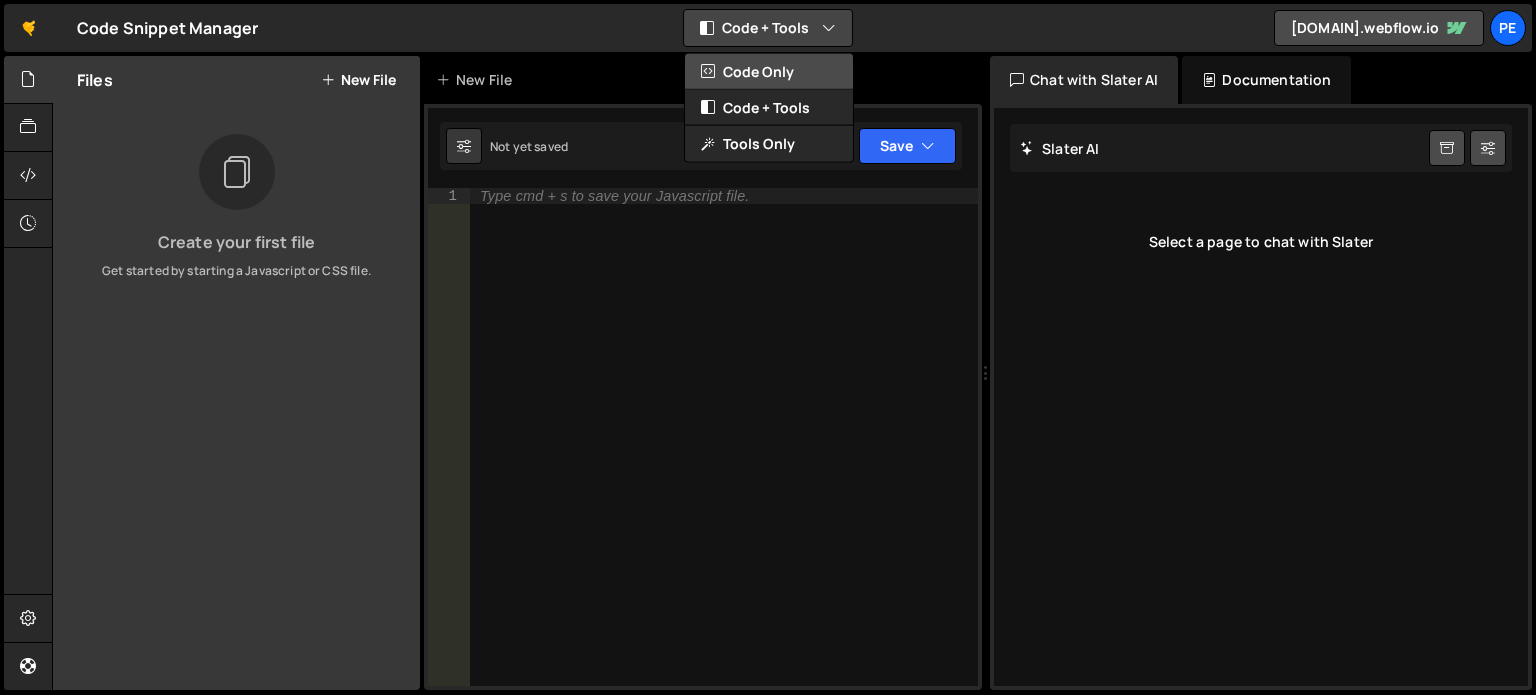 click on "Code Only" at bounding box center [769, 72] 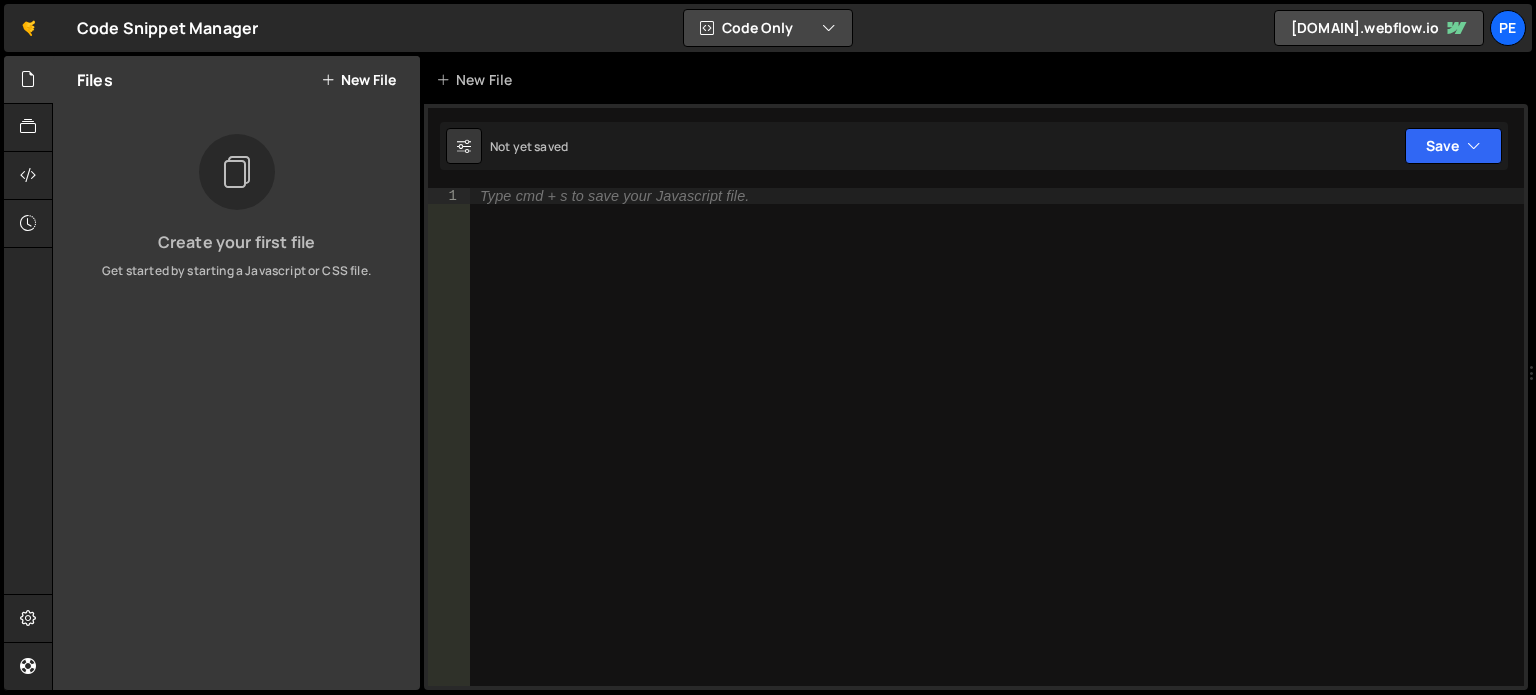 click on "Code Only" at bounding box center [768, 28] 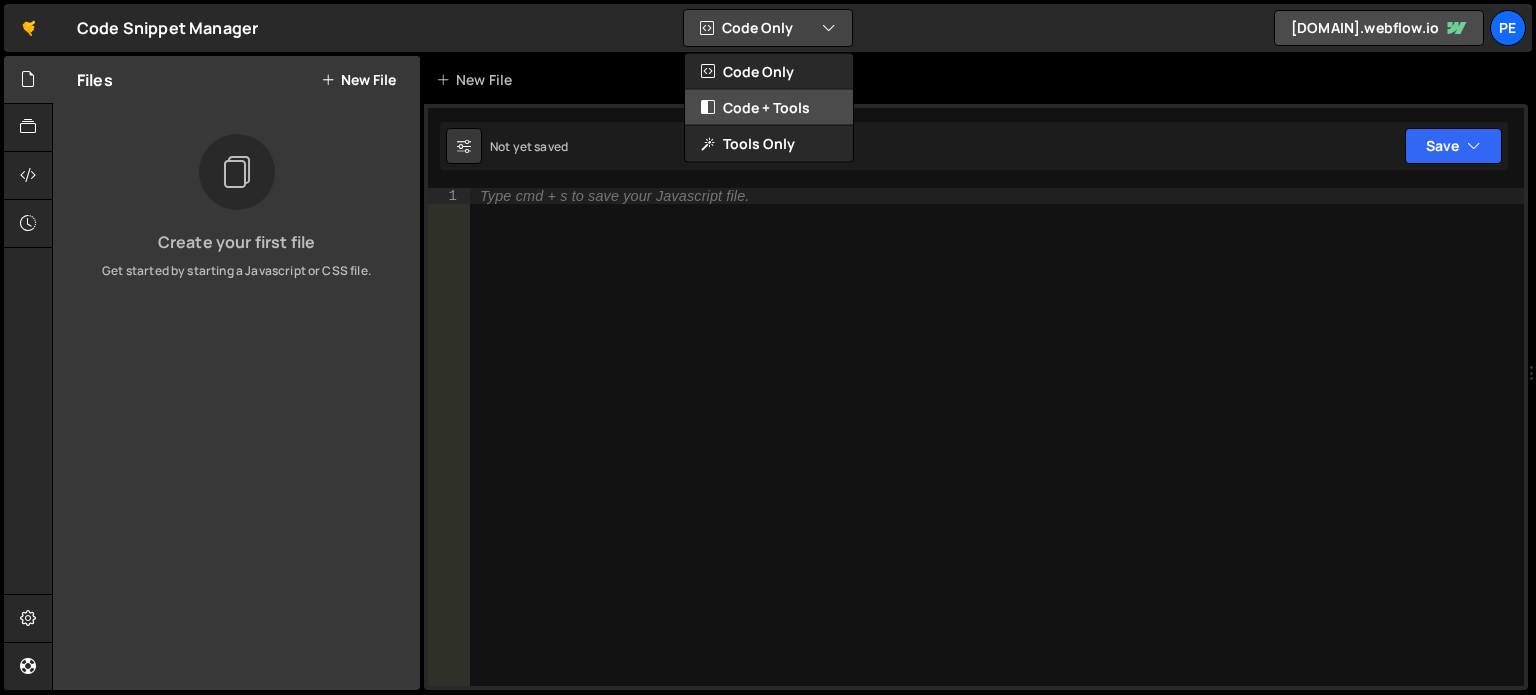 click on "Code + Tools" at bounding box center [769, 108] 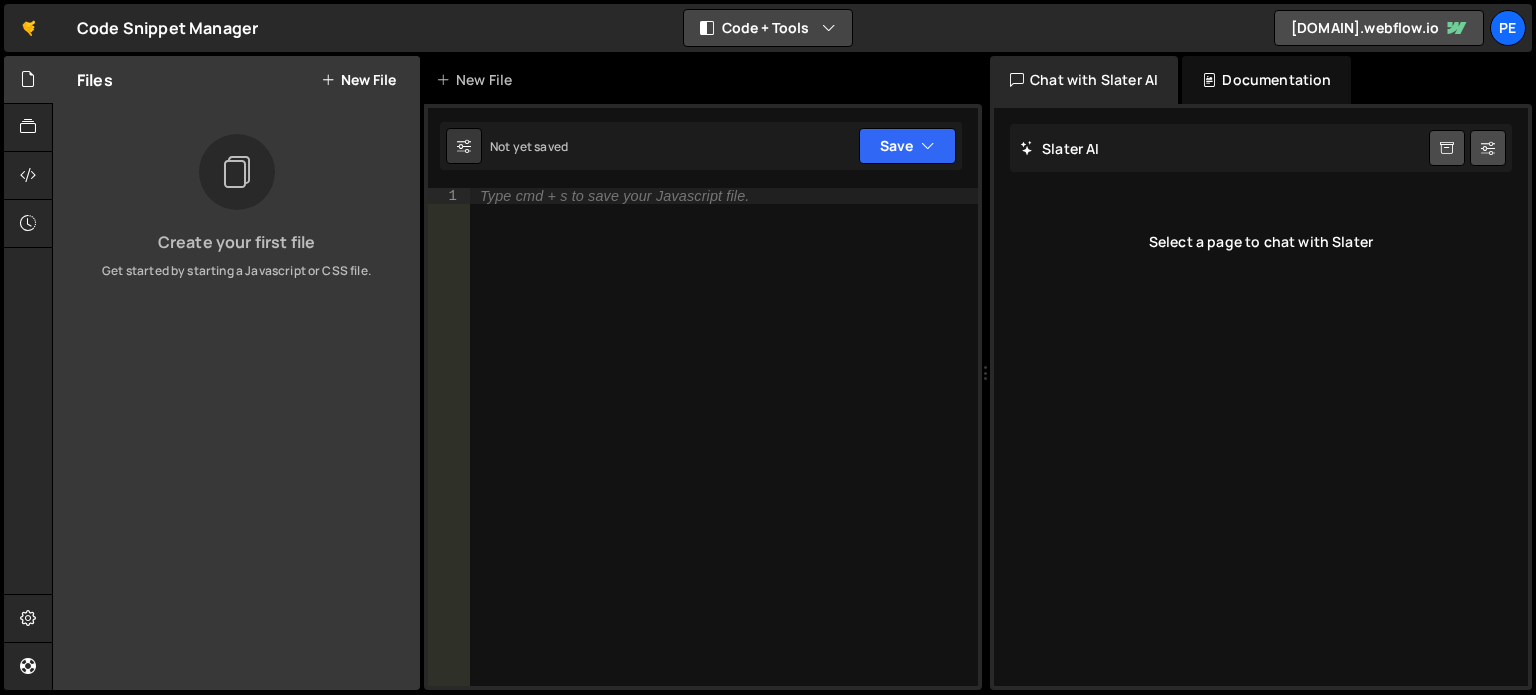 click on "Code + Tools" at bounding box center [768, 28] 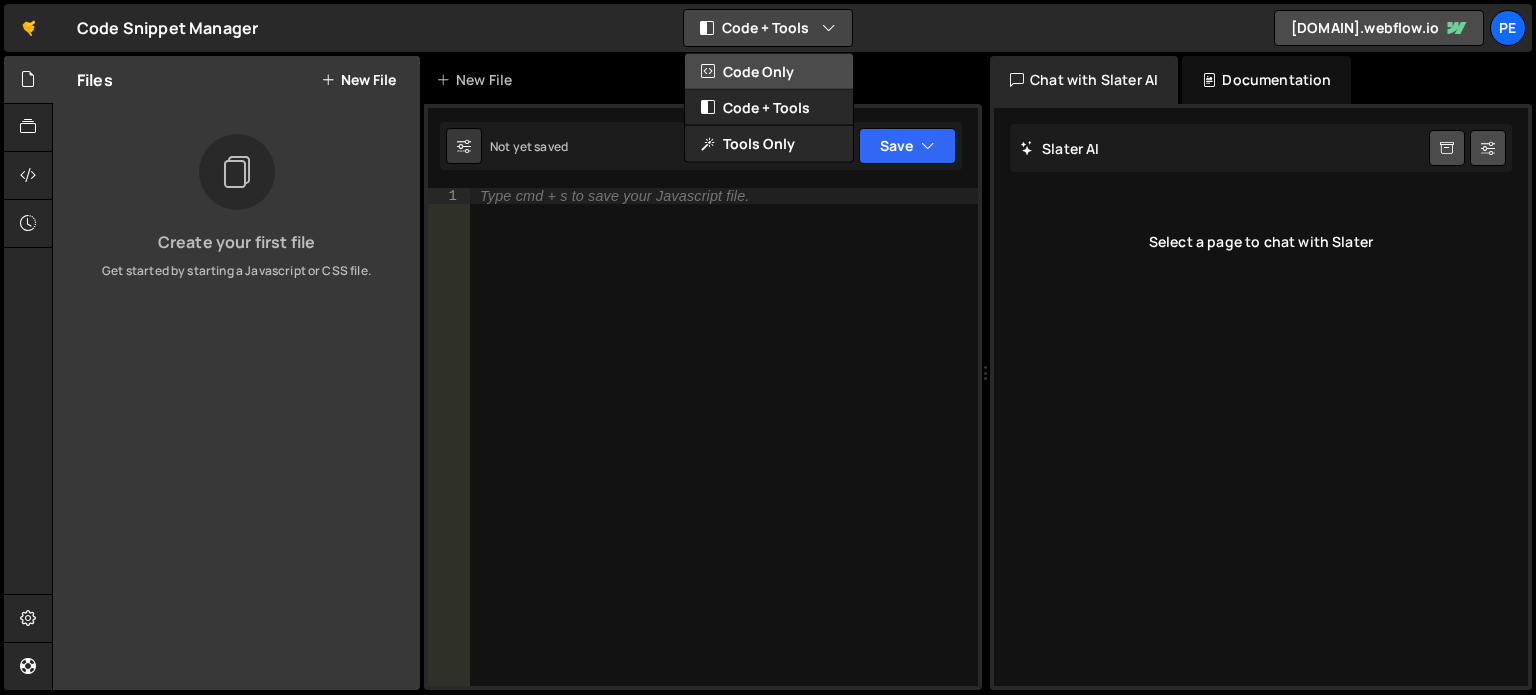 click on "Code Only" at bounding box center (769, 72) 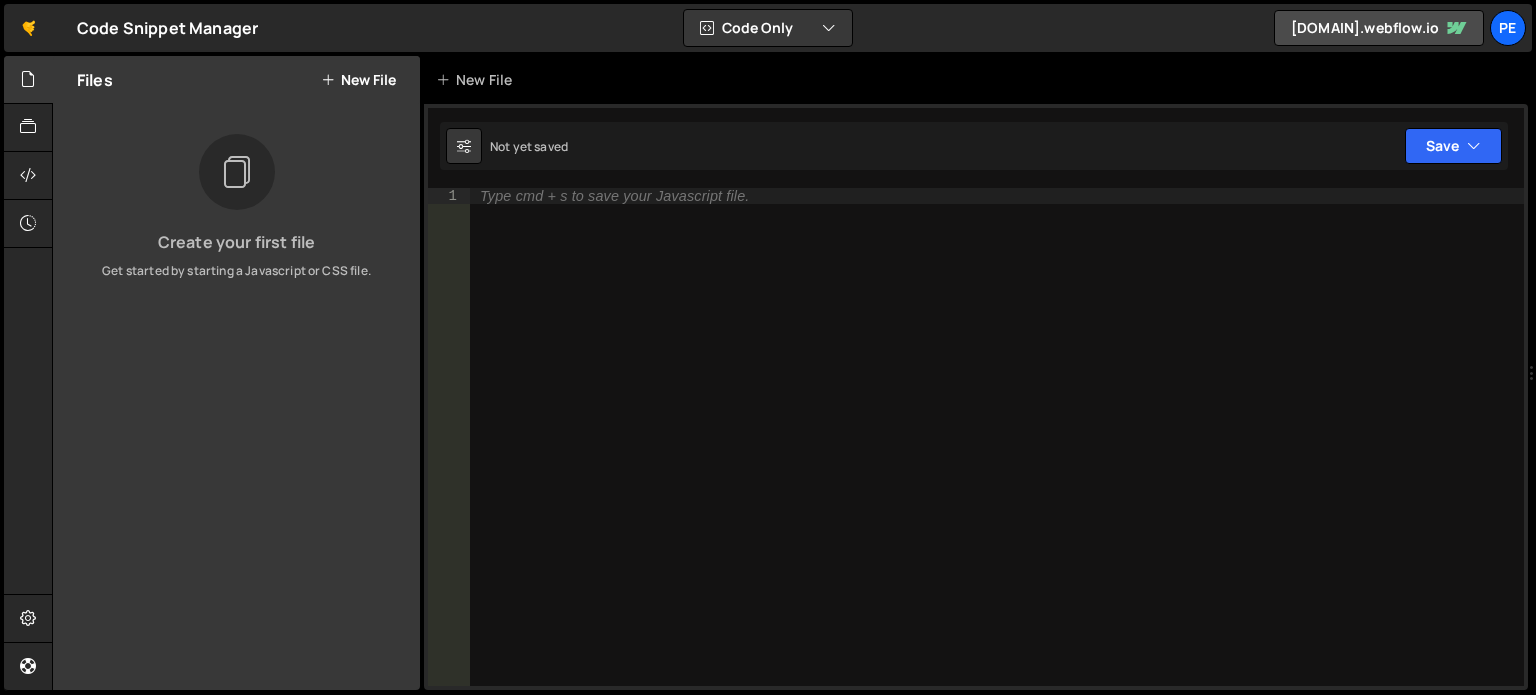 click on "Type cmd + s to save your Javascript file." at bounding box center [614, 196] 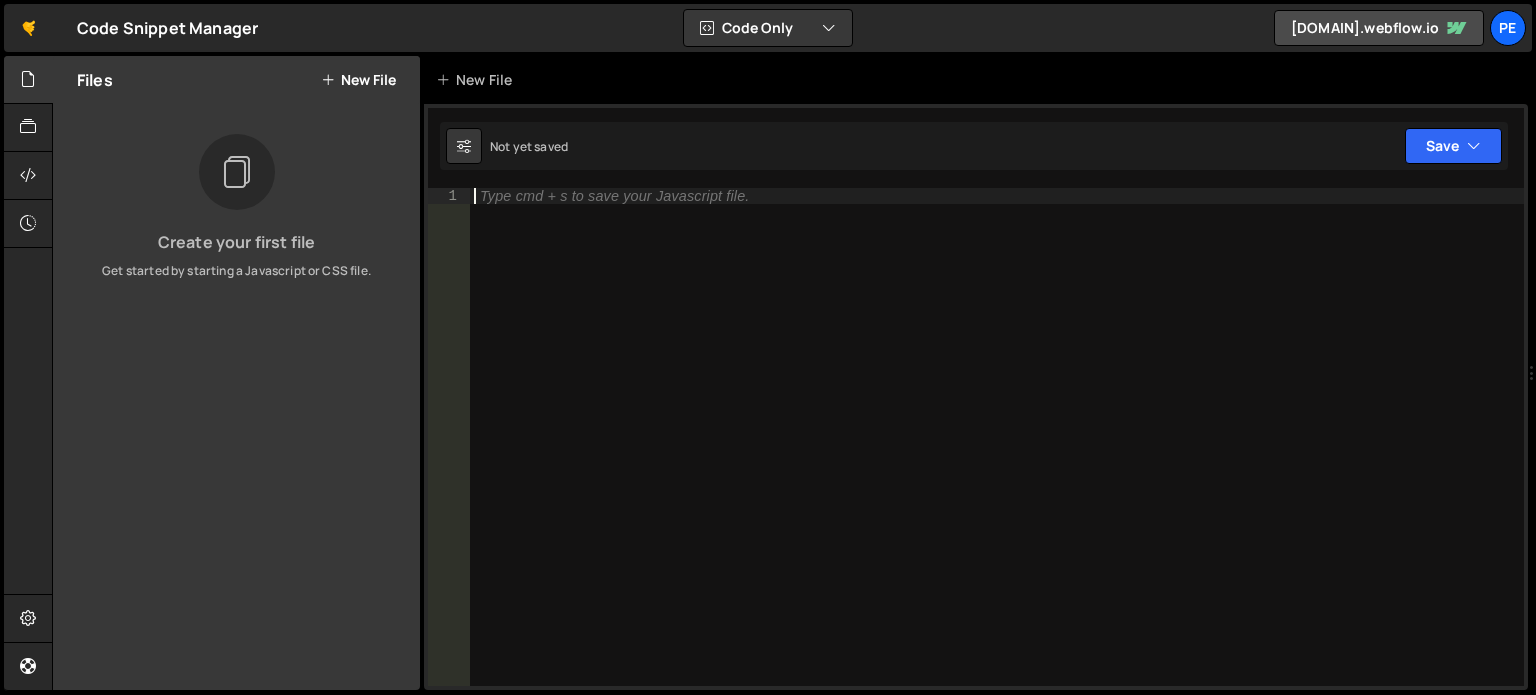 paste on "</html>" 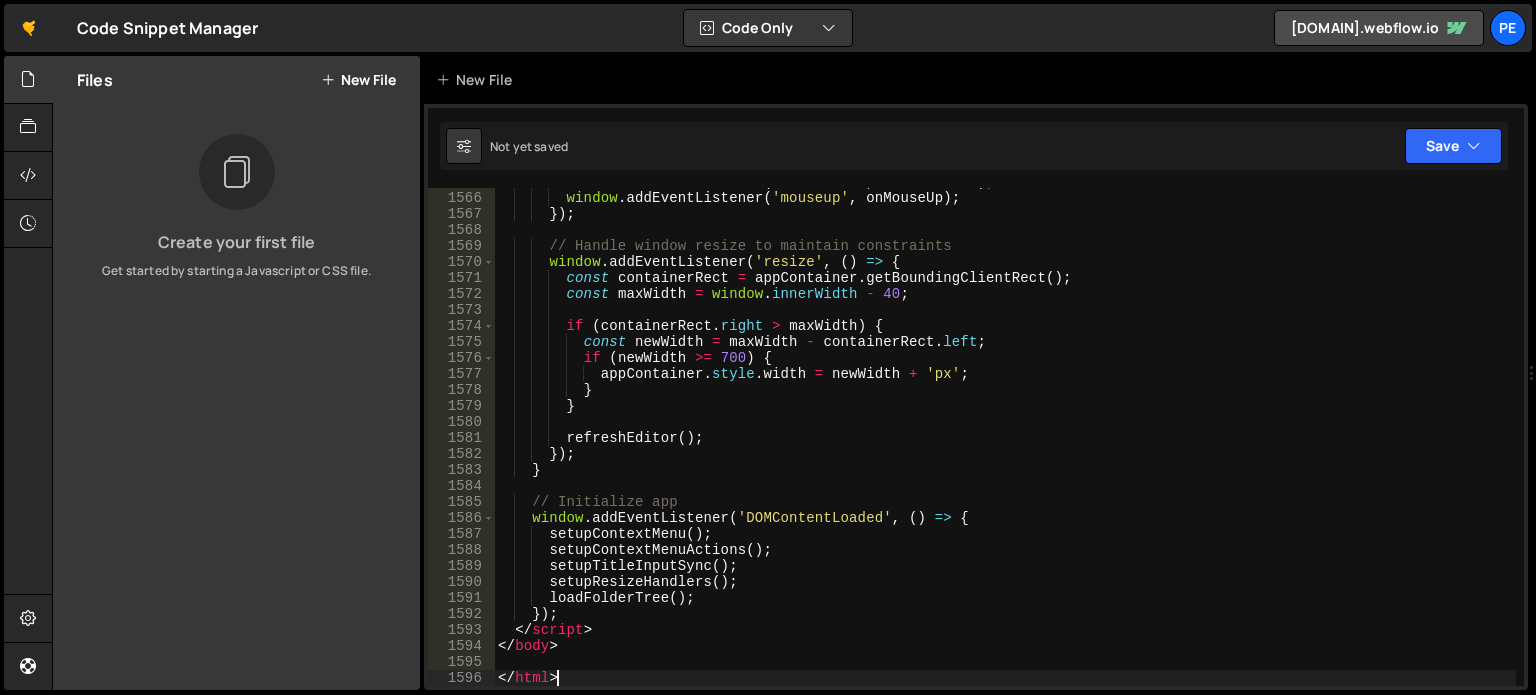 scroll, scrollTop: 25037, scrollLeft: 0, axis: vertical 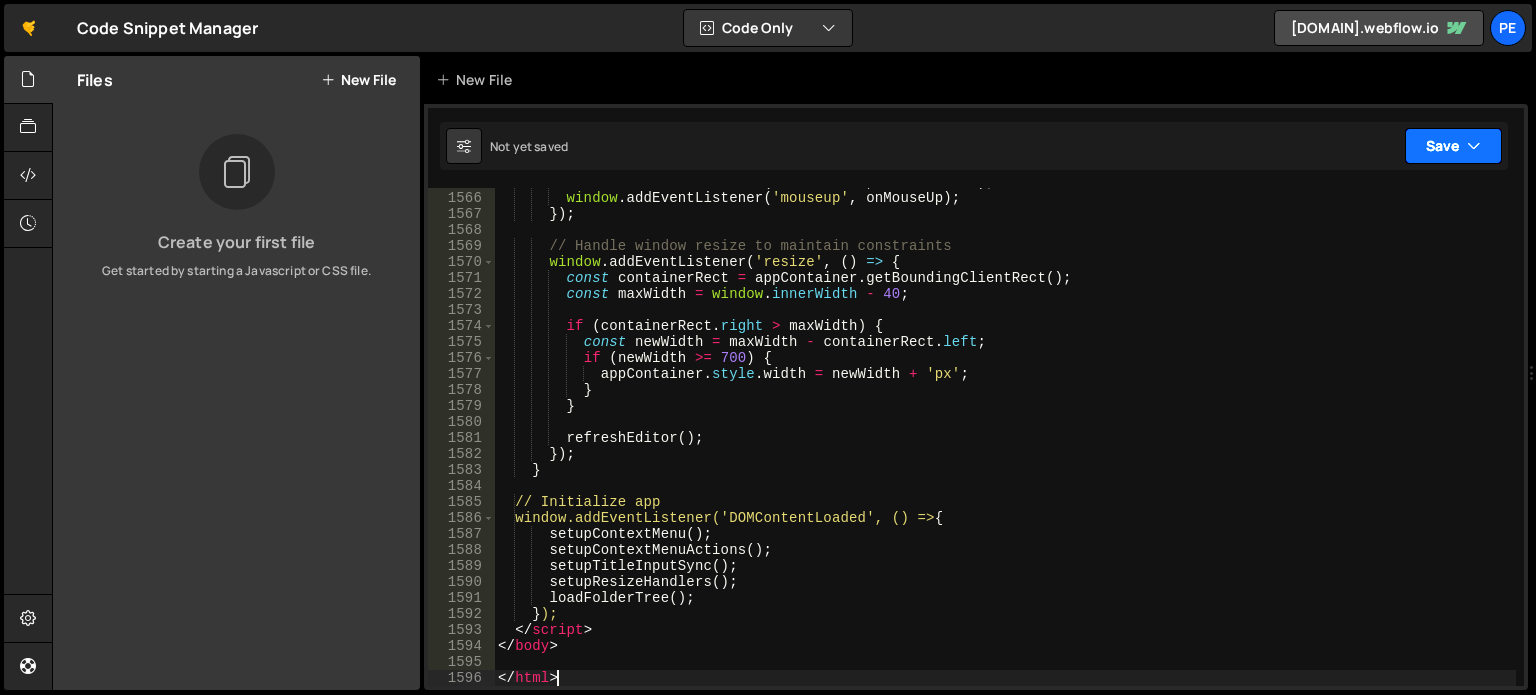click on "Save" at bounding box center (1453, 146) 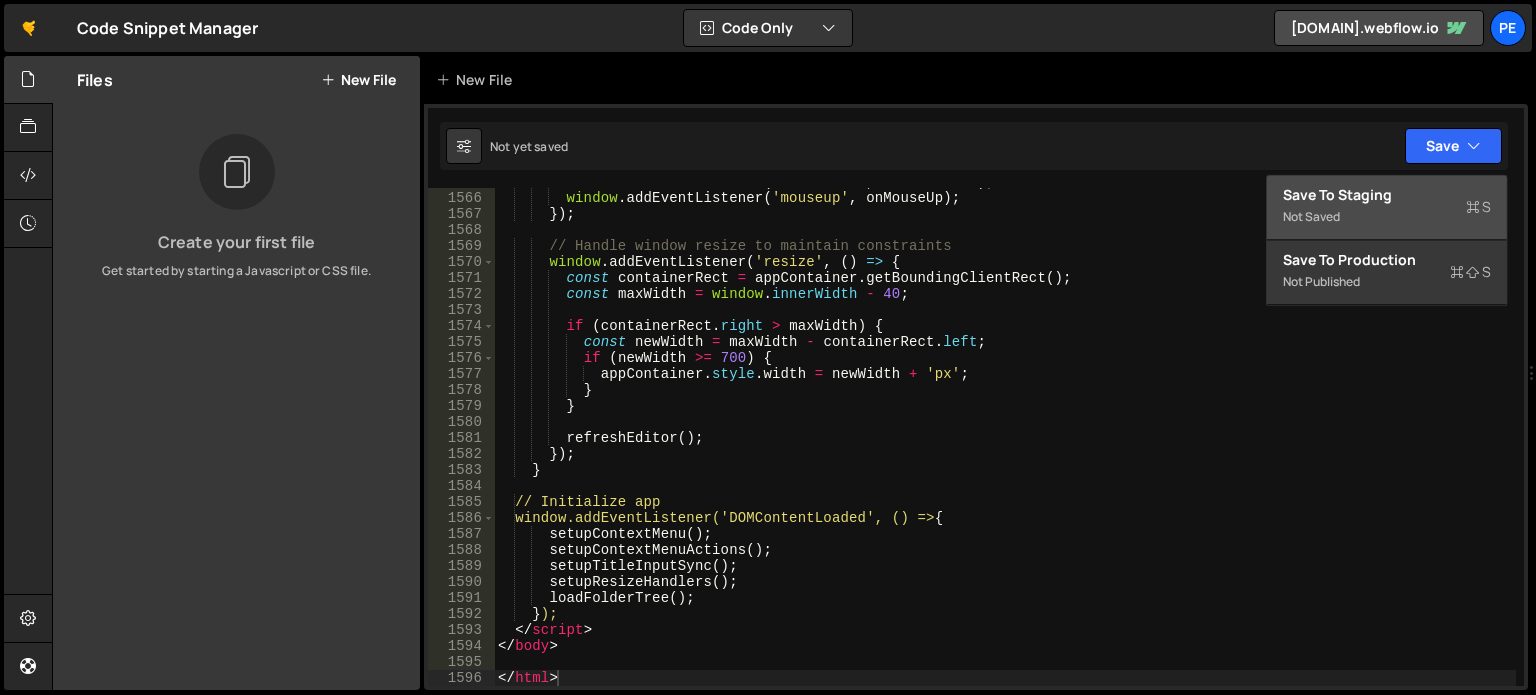 click on "Not saved" at bounding box center [1387, 217] 